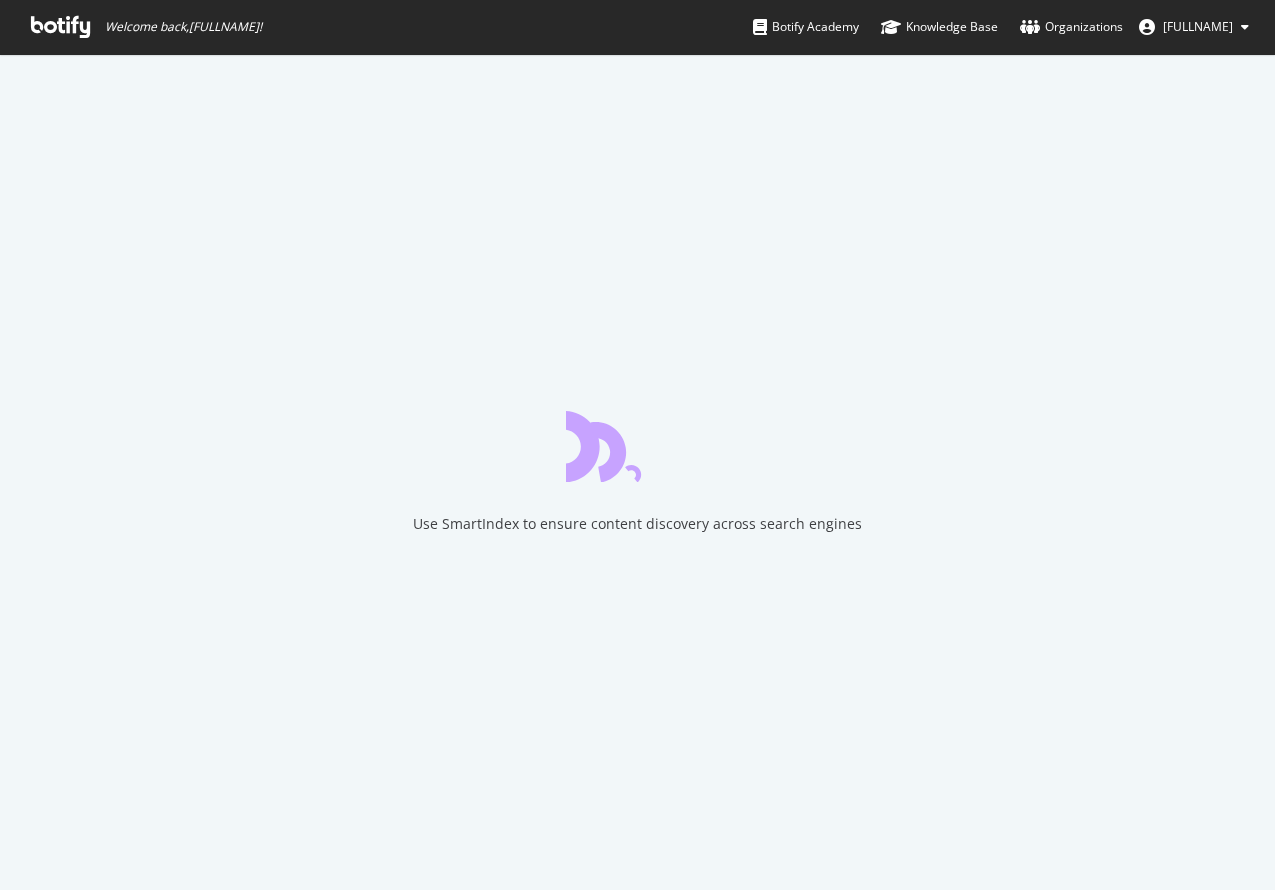 scroll, scrollTop: 0, scrollLeft: 0, axis: both 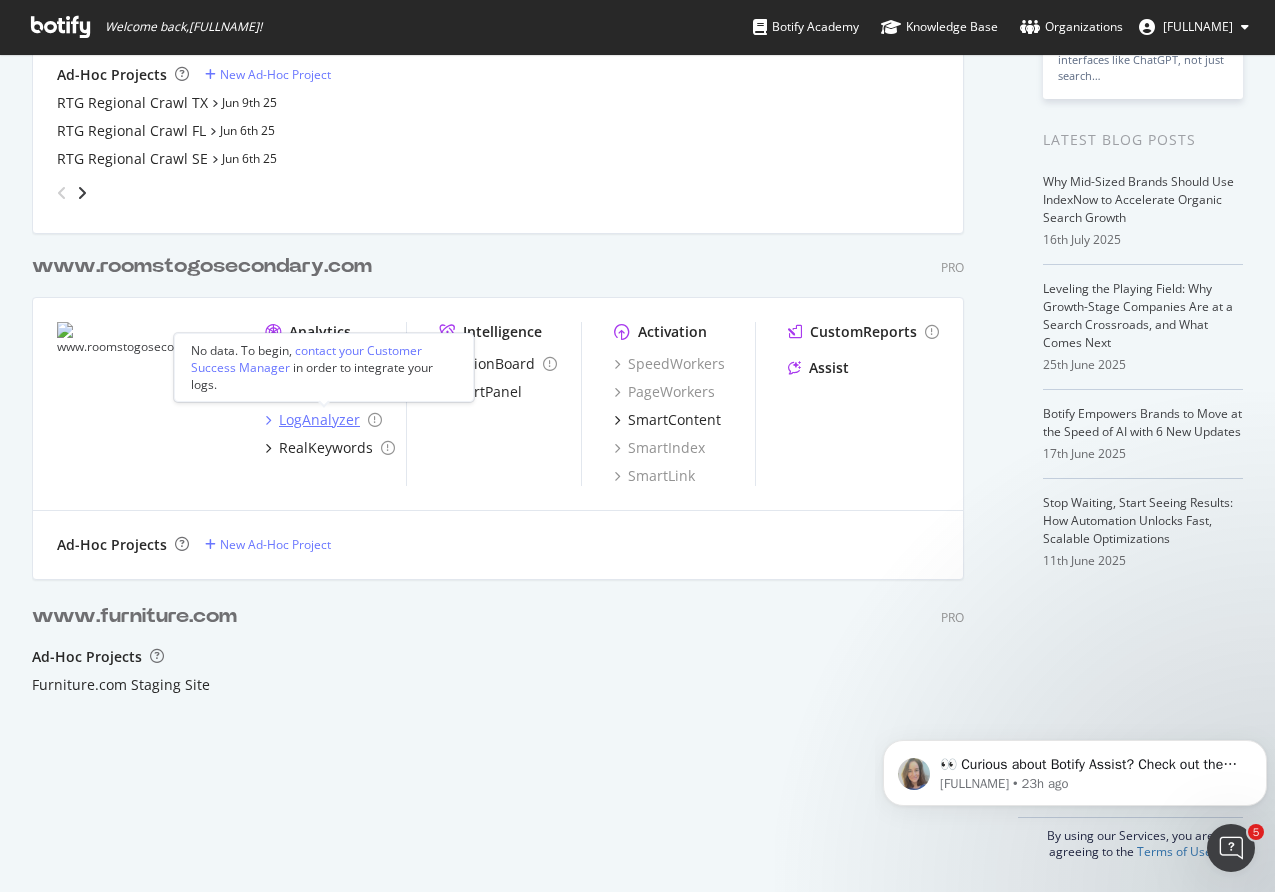 click on "LogAnalyzer" at bounding box center (319, 420) 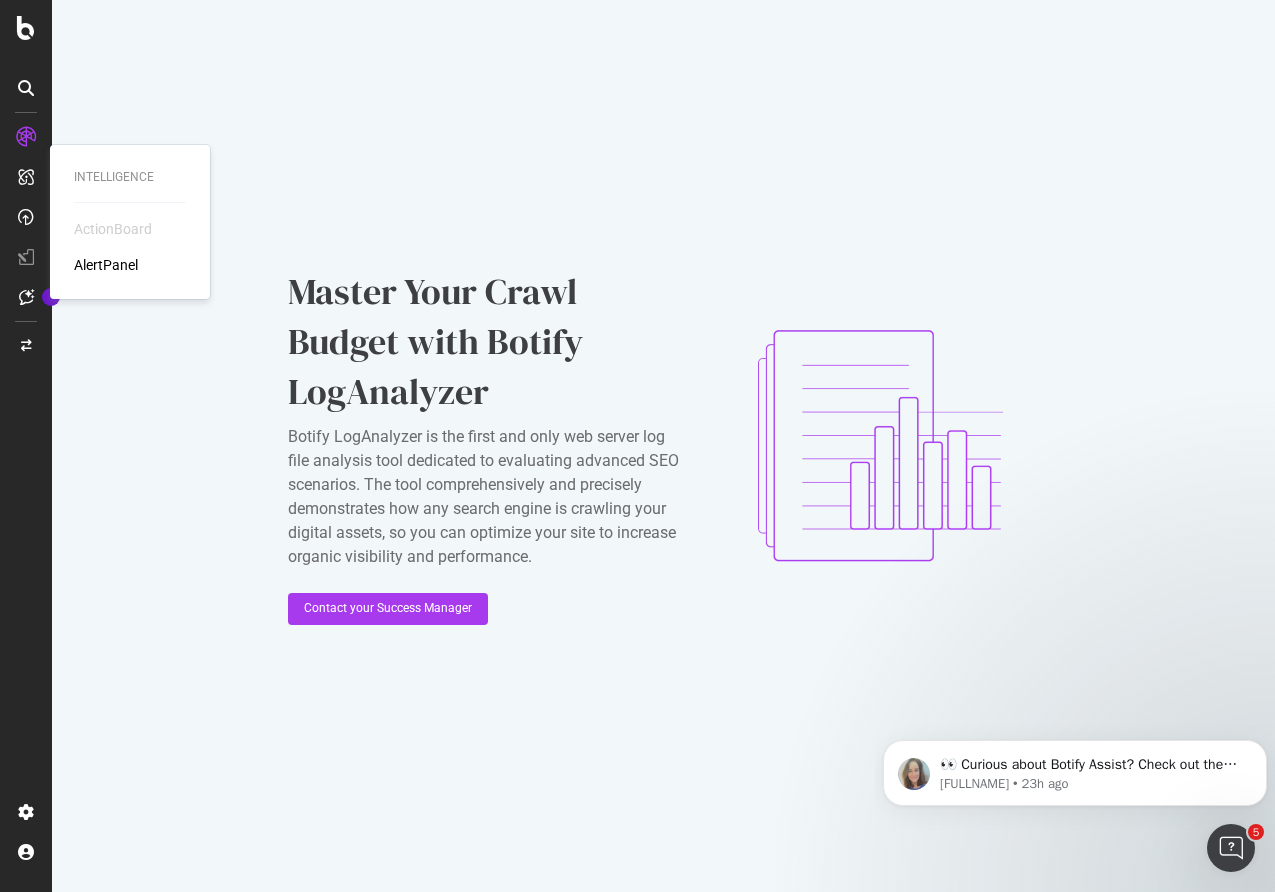 click on "ActionBoard" at bounding box center [113, 229] 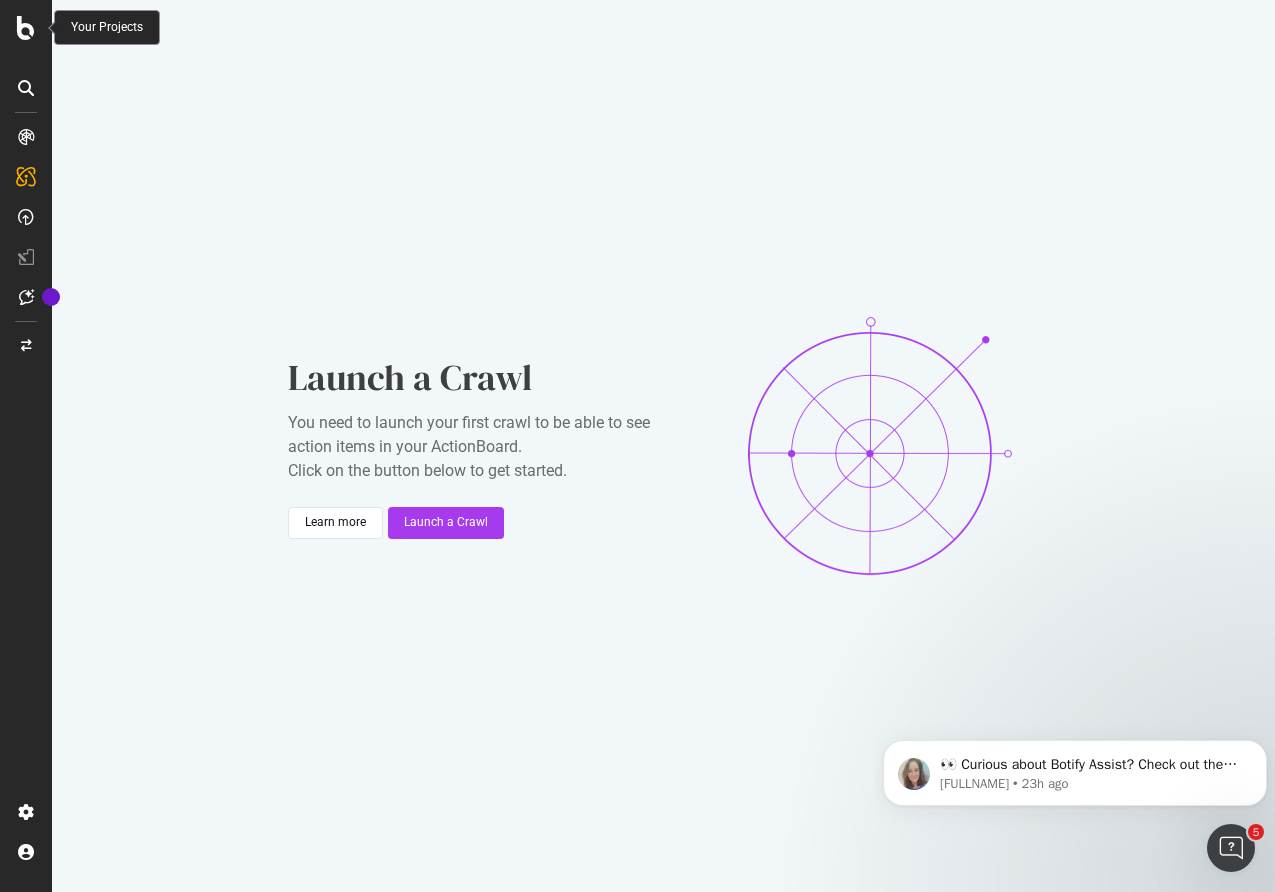 click at bounding box center [26, 28] 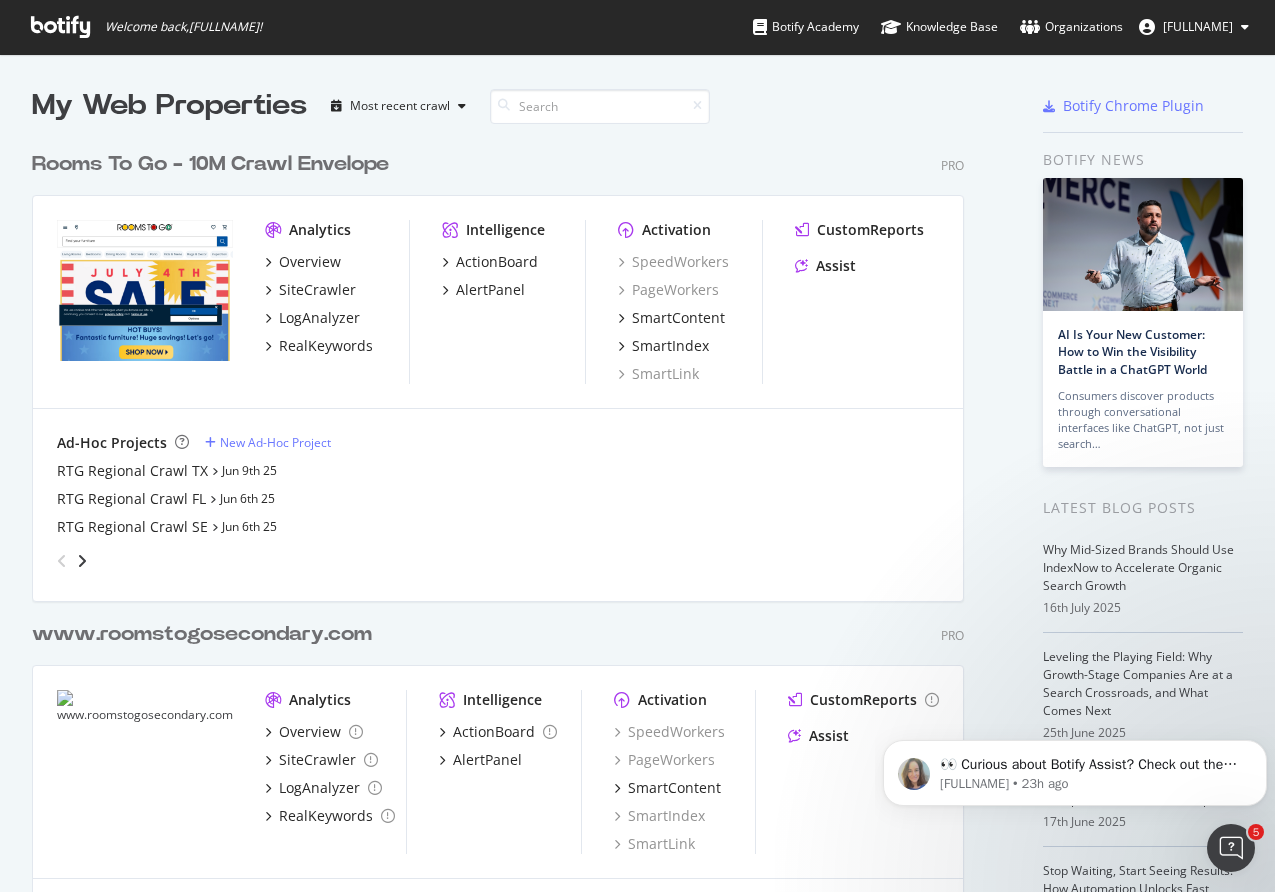 scroll, scrollTop: 16, scrollLeft: 16, axis: both 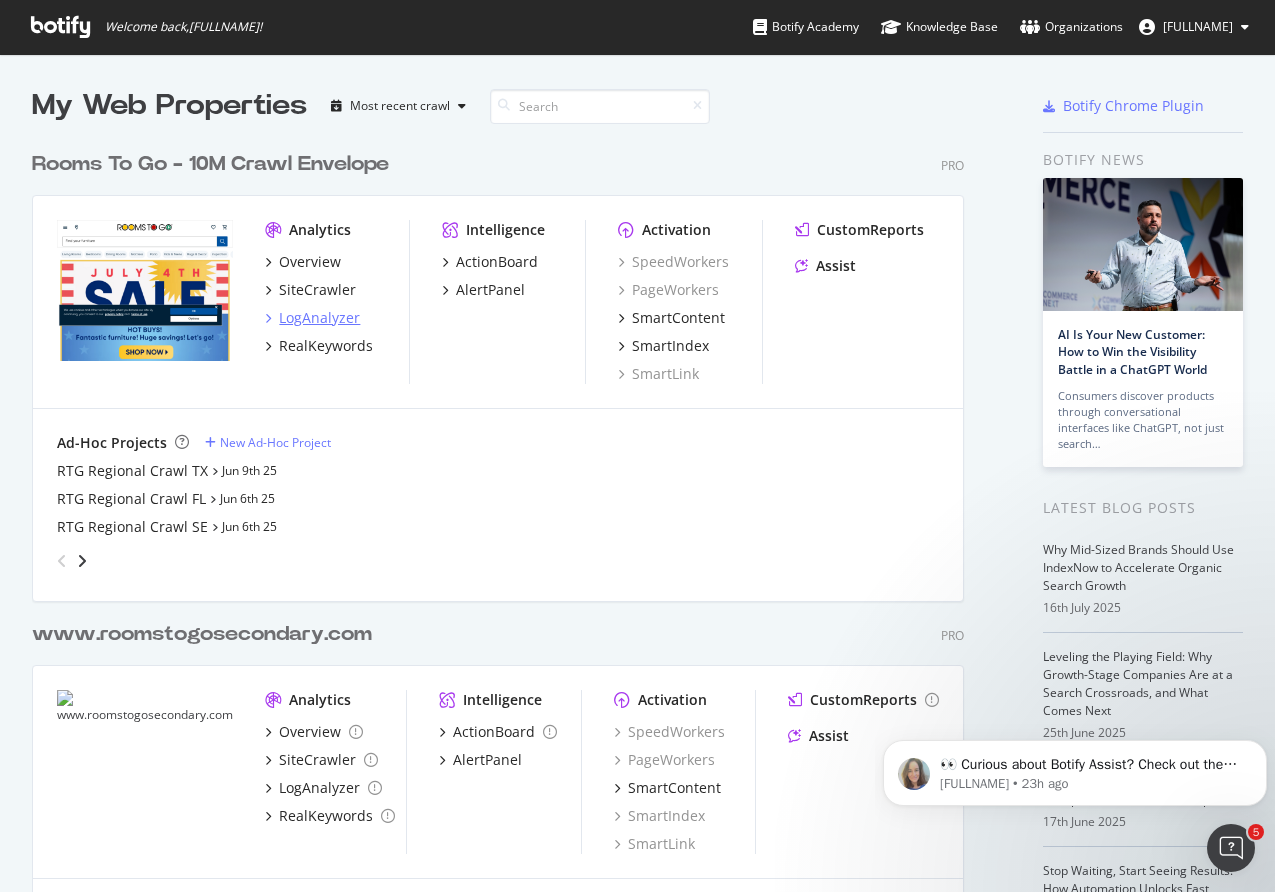 click on "LogAnalyzer" at bounding box center (319, 318) 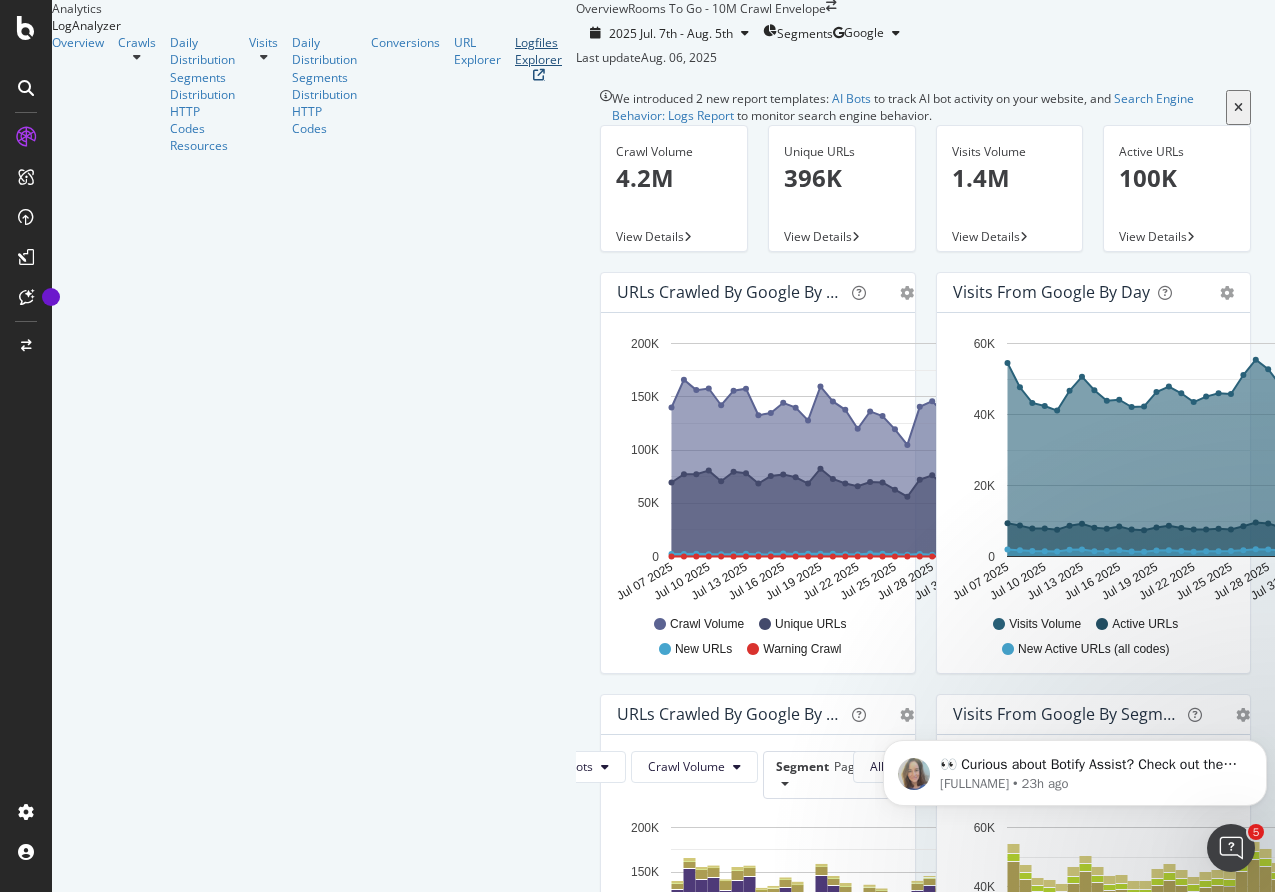 click on "Logfiles Explorer" at bounding box center [538, 51] 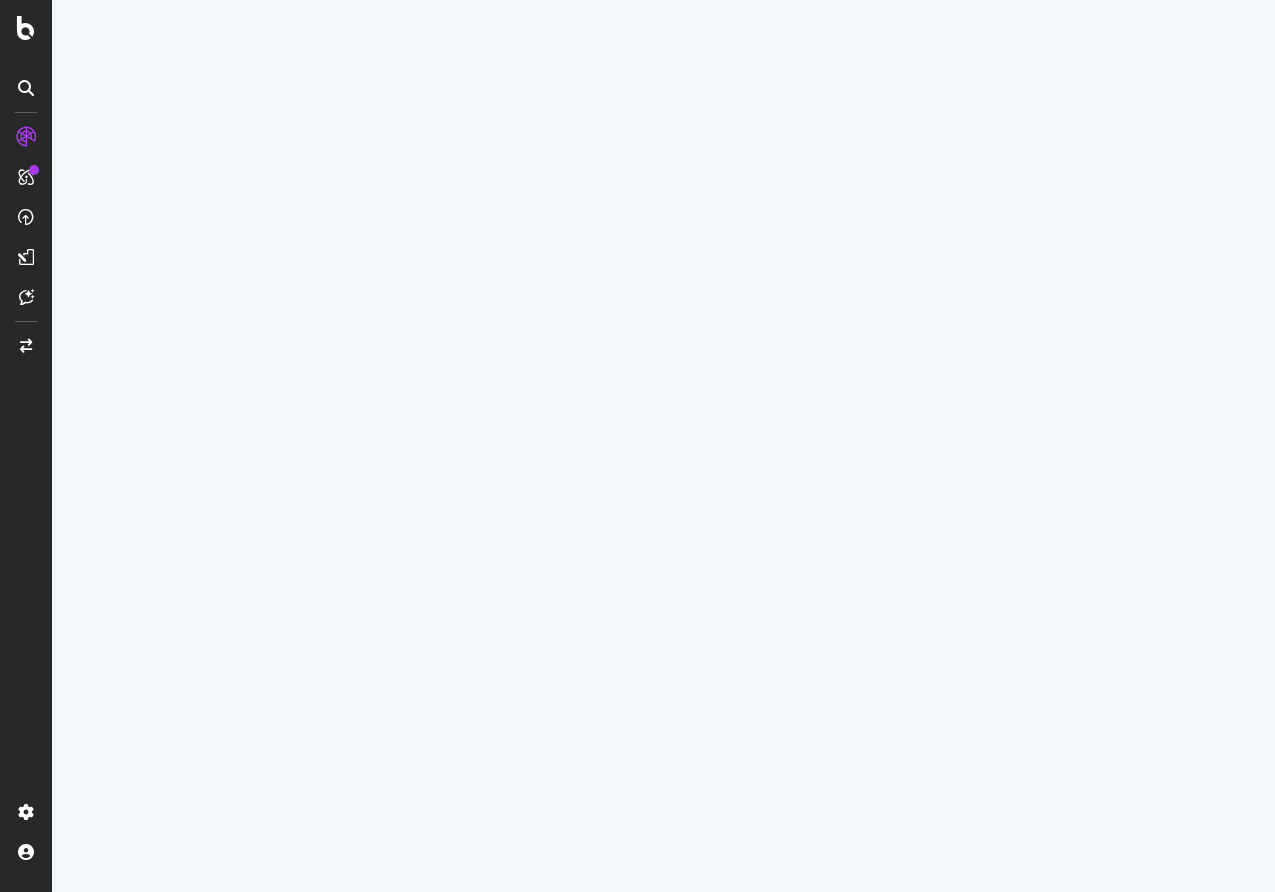 scroll, scrollTop: 0, scrollLeft: 0, axis: both 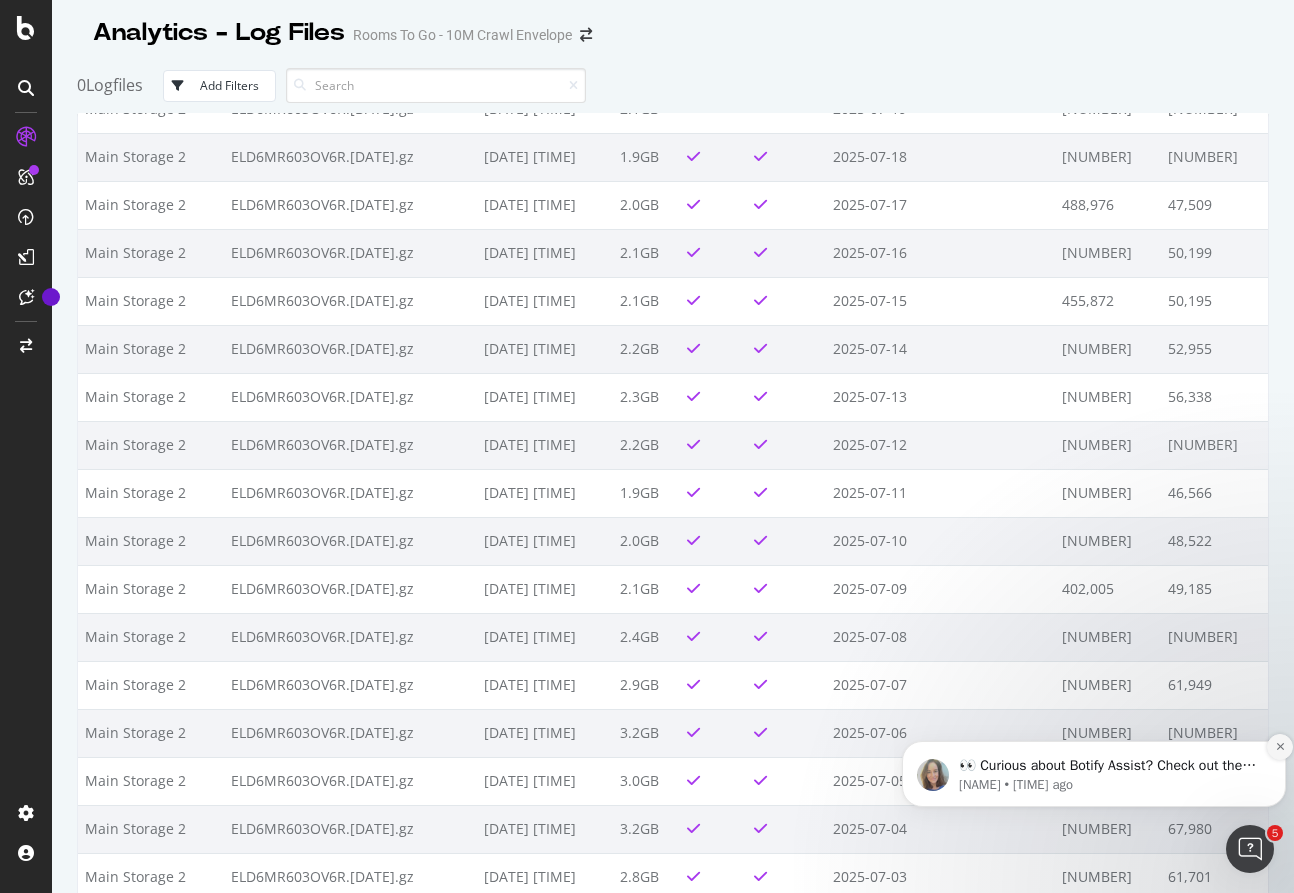 click 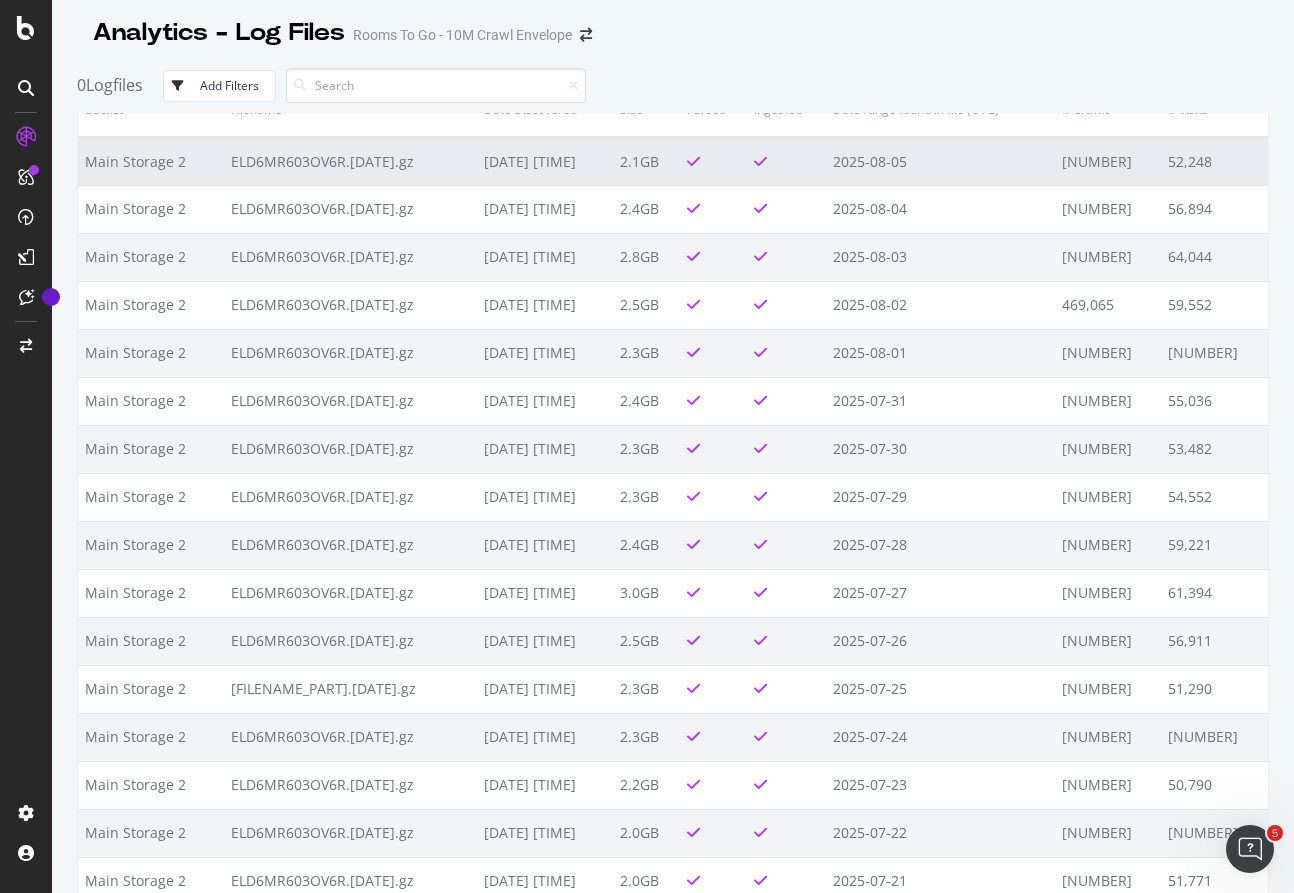 scroll, scrollTop: 0, scrollLeft: 0, axis: both 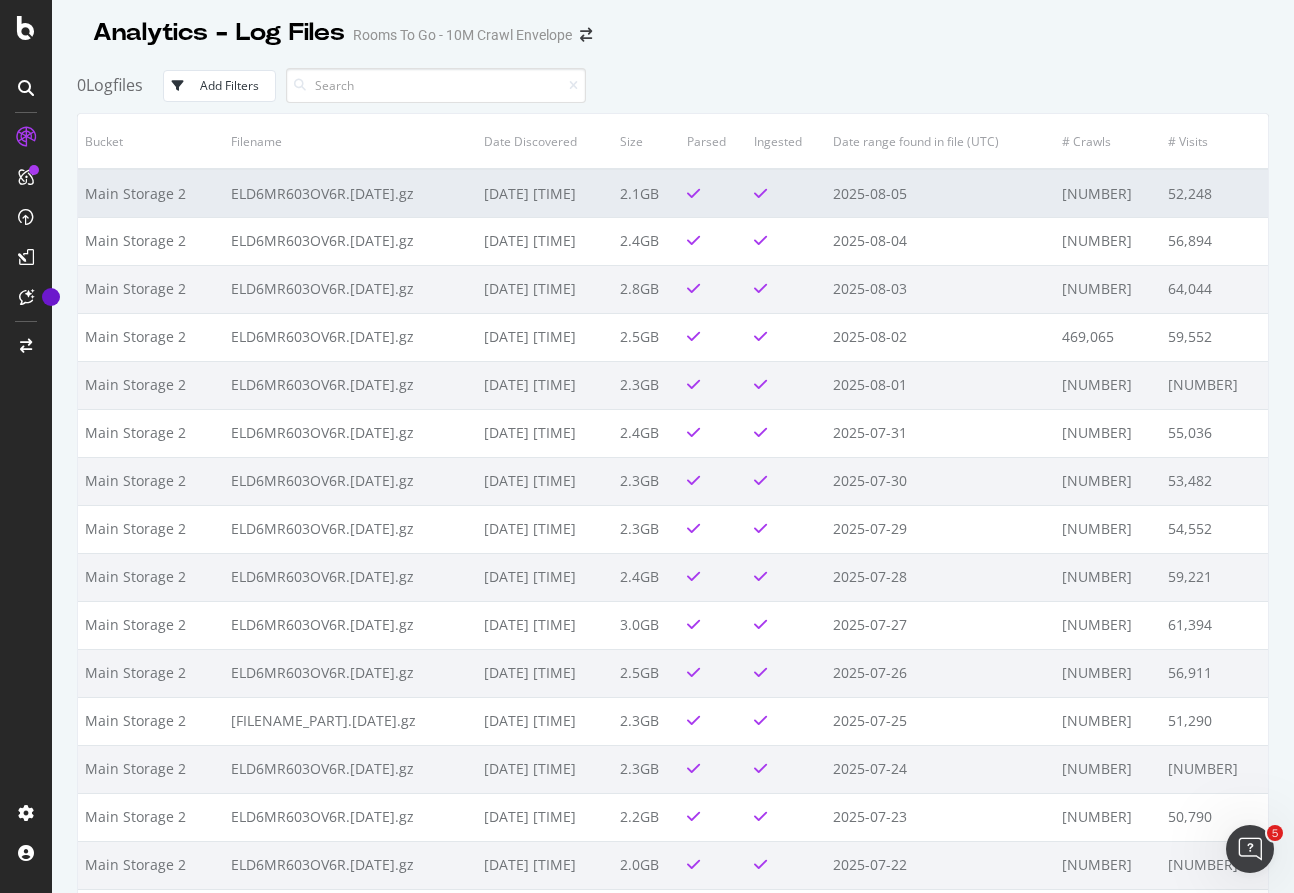 click on "ELD6MR603OV6R.[DATE].gz" at bounding box center [350, 193] 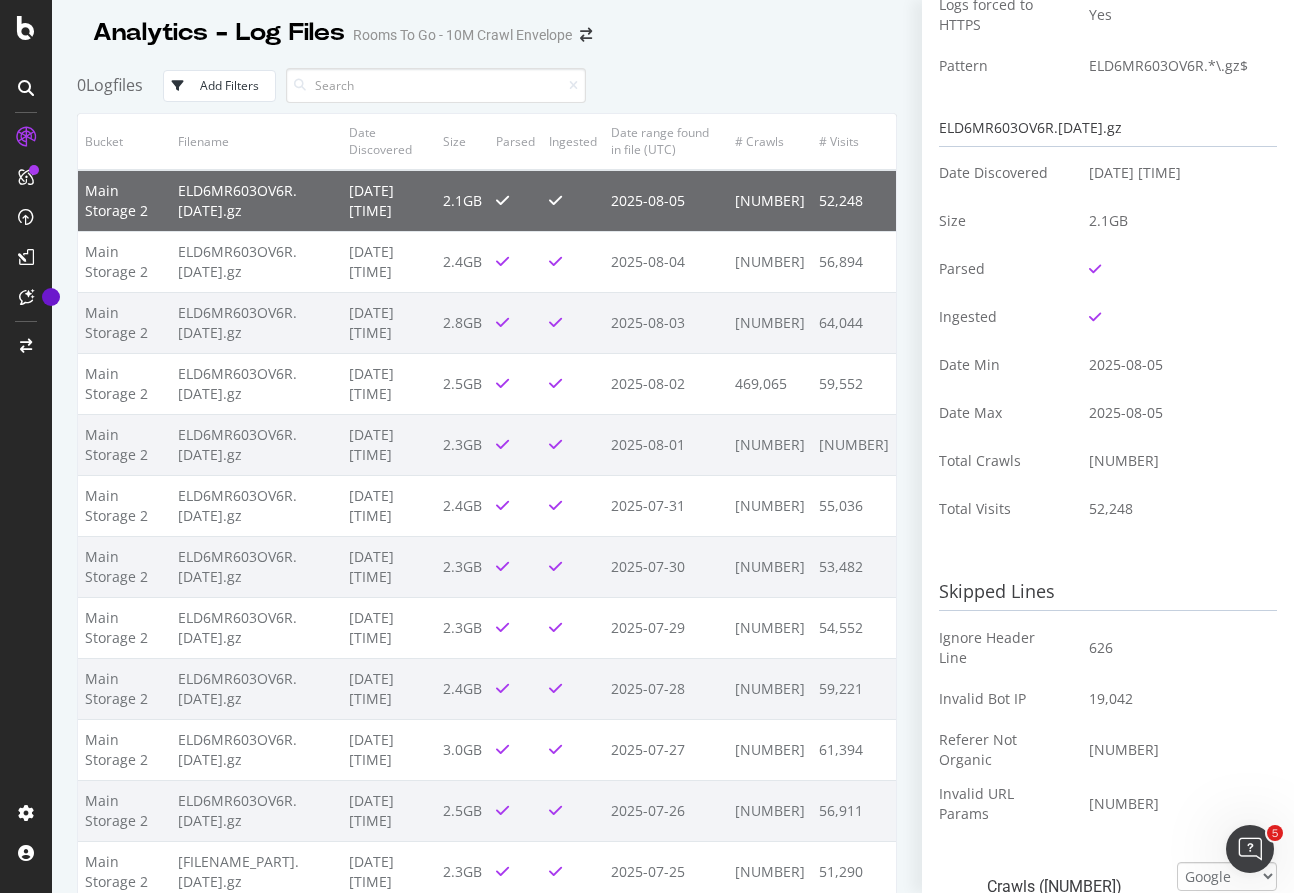 scroll, scrollTop: 0, scrollLeft: 0, axis: both 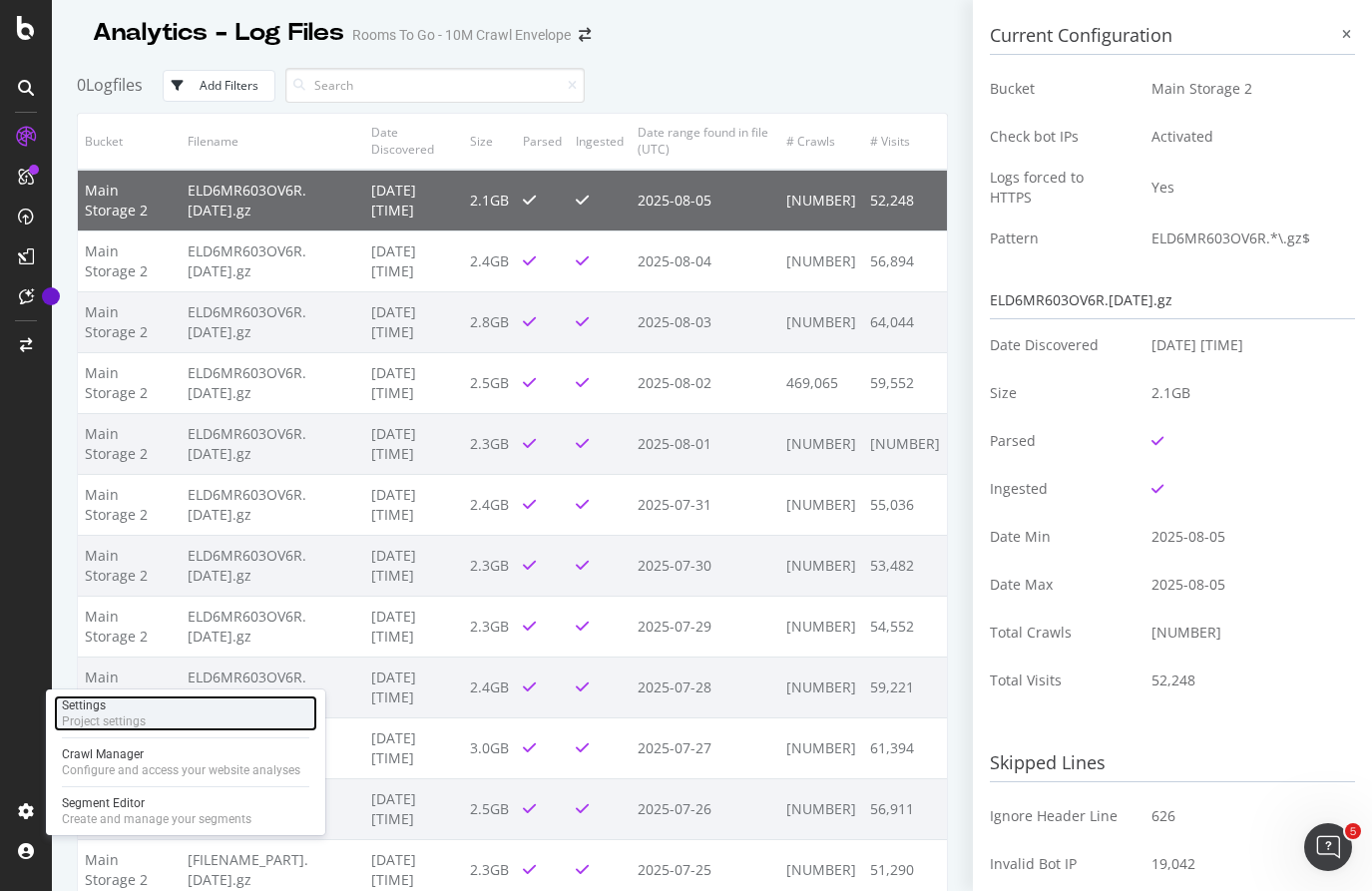 click on "Project settings" at bounding box center (104, 721) 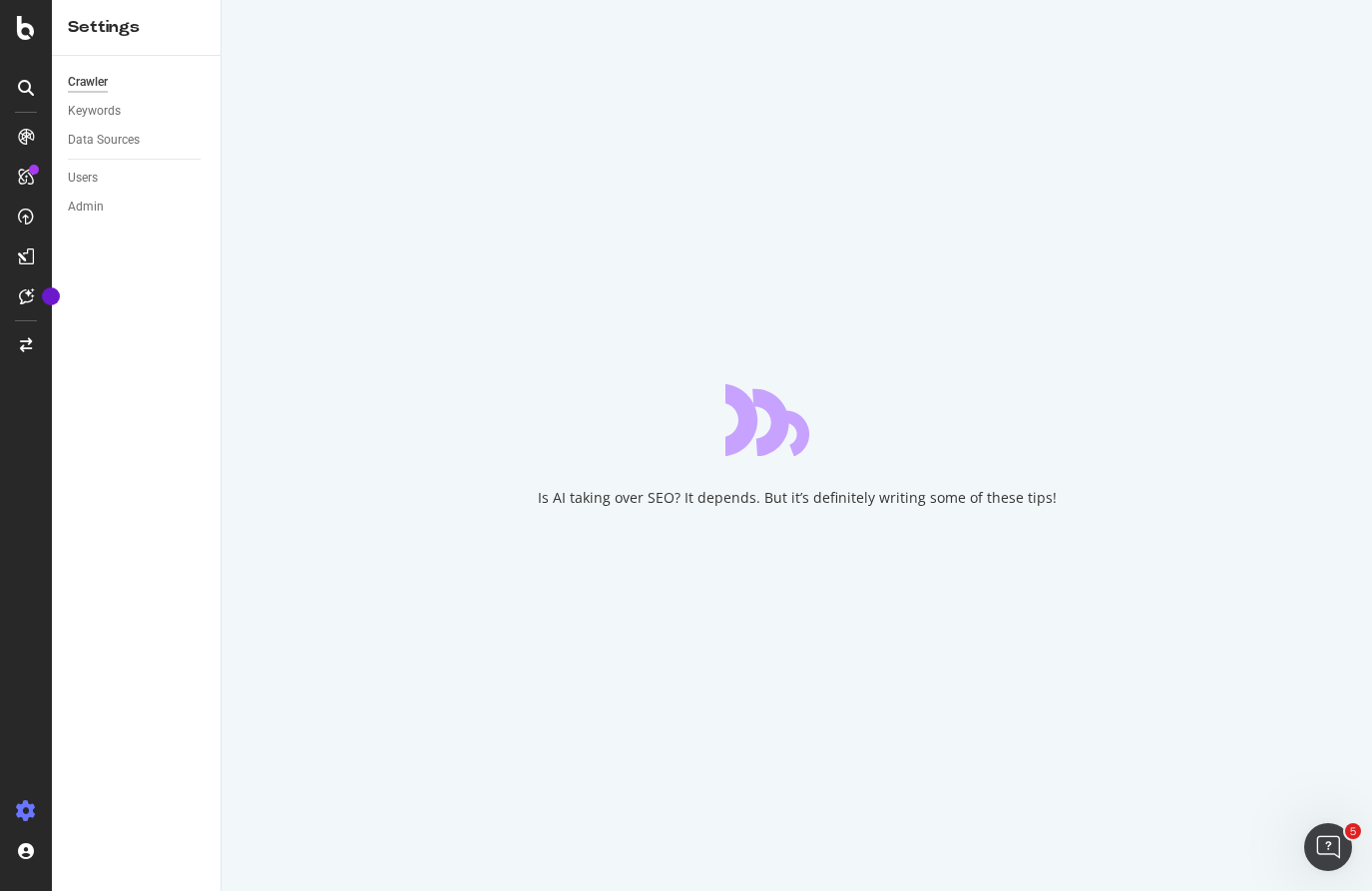 scroll, scrollTop: 0, scrollLeft: 0, axis: both 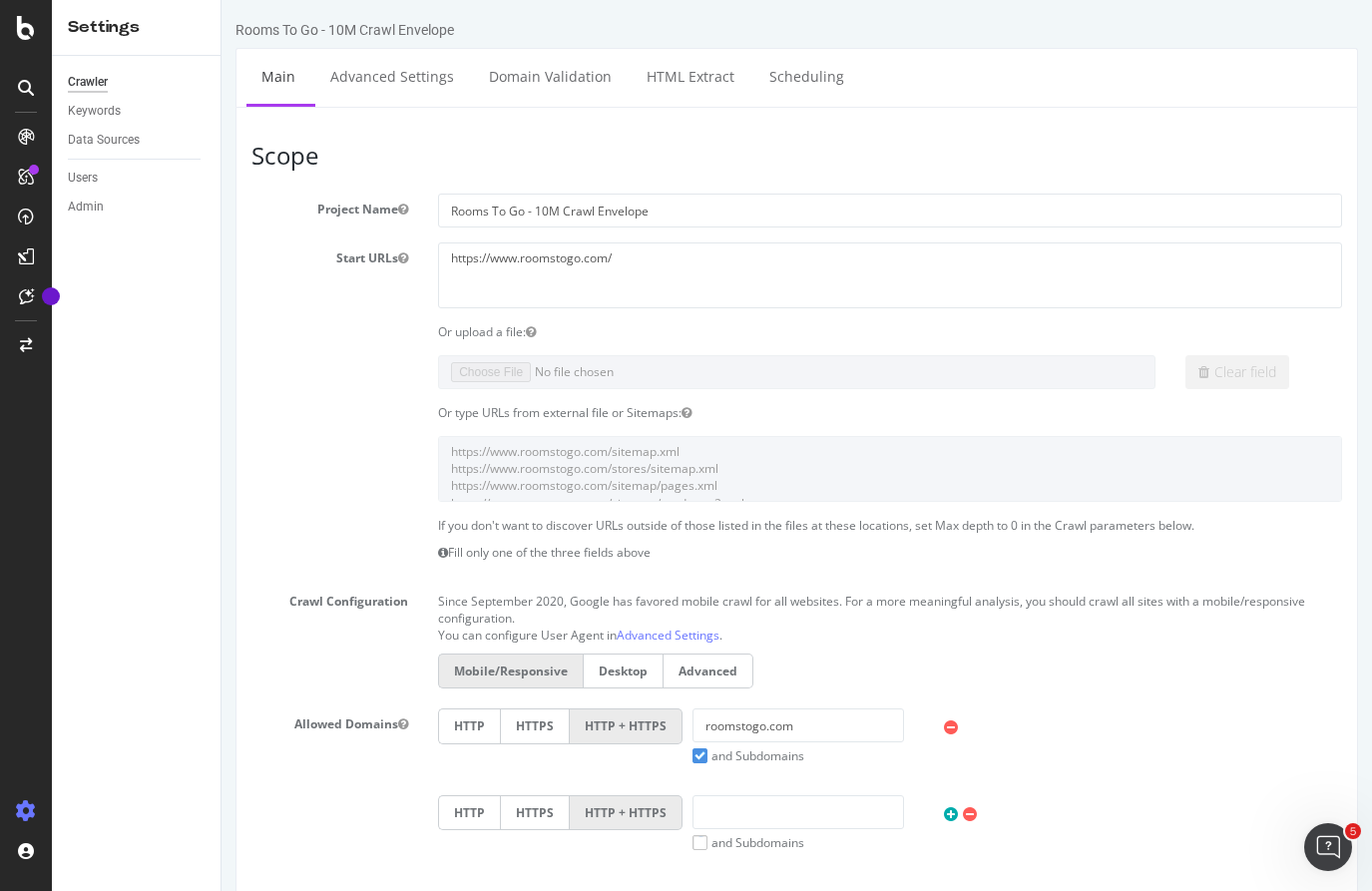 click on "Main
Advanced Settings
Domain Validation
HTML Extract
Scheduling" at bounding box center [796, 77] 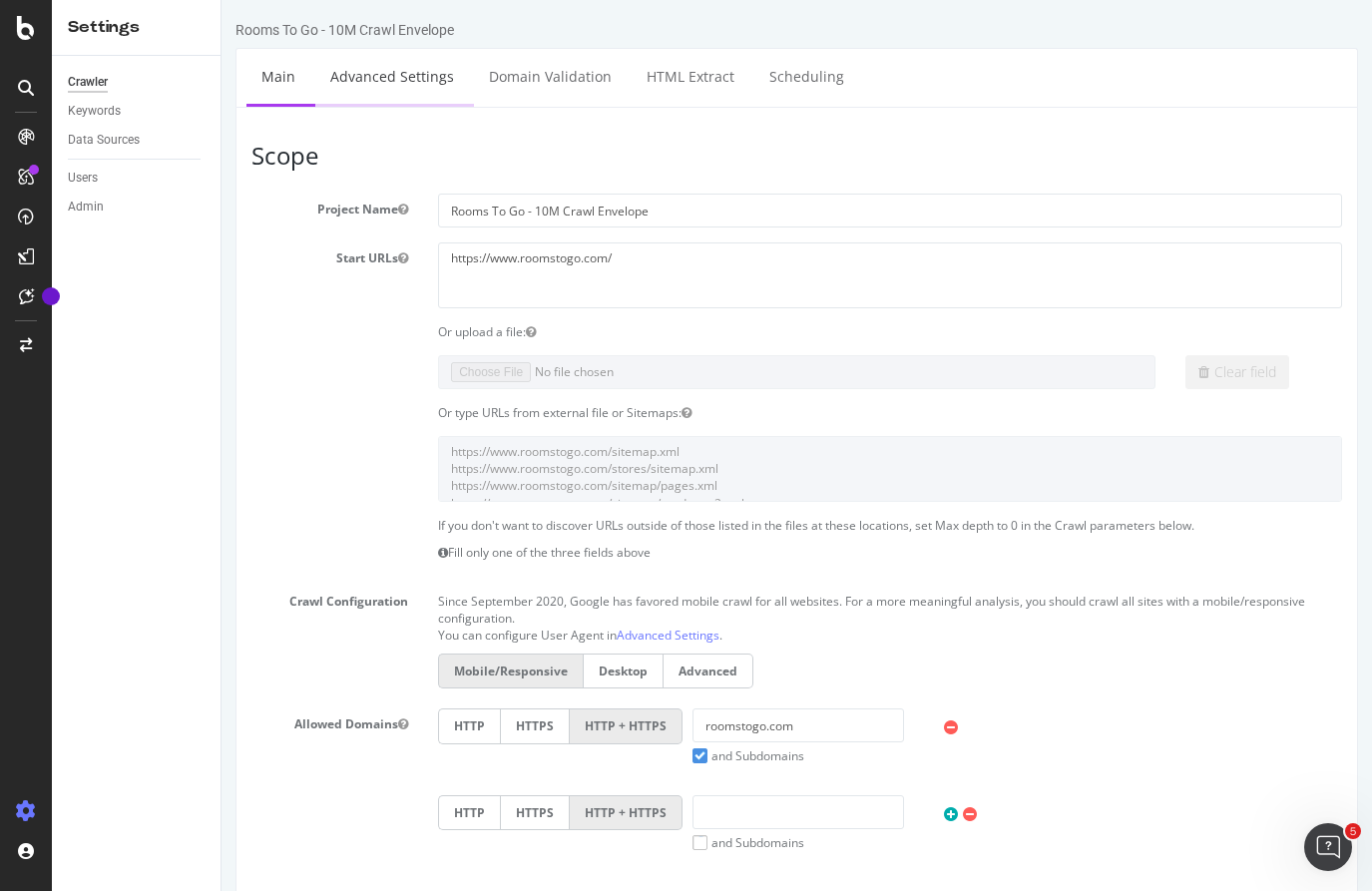 click on "Advanced Settings" at bounding box center (392, 76) 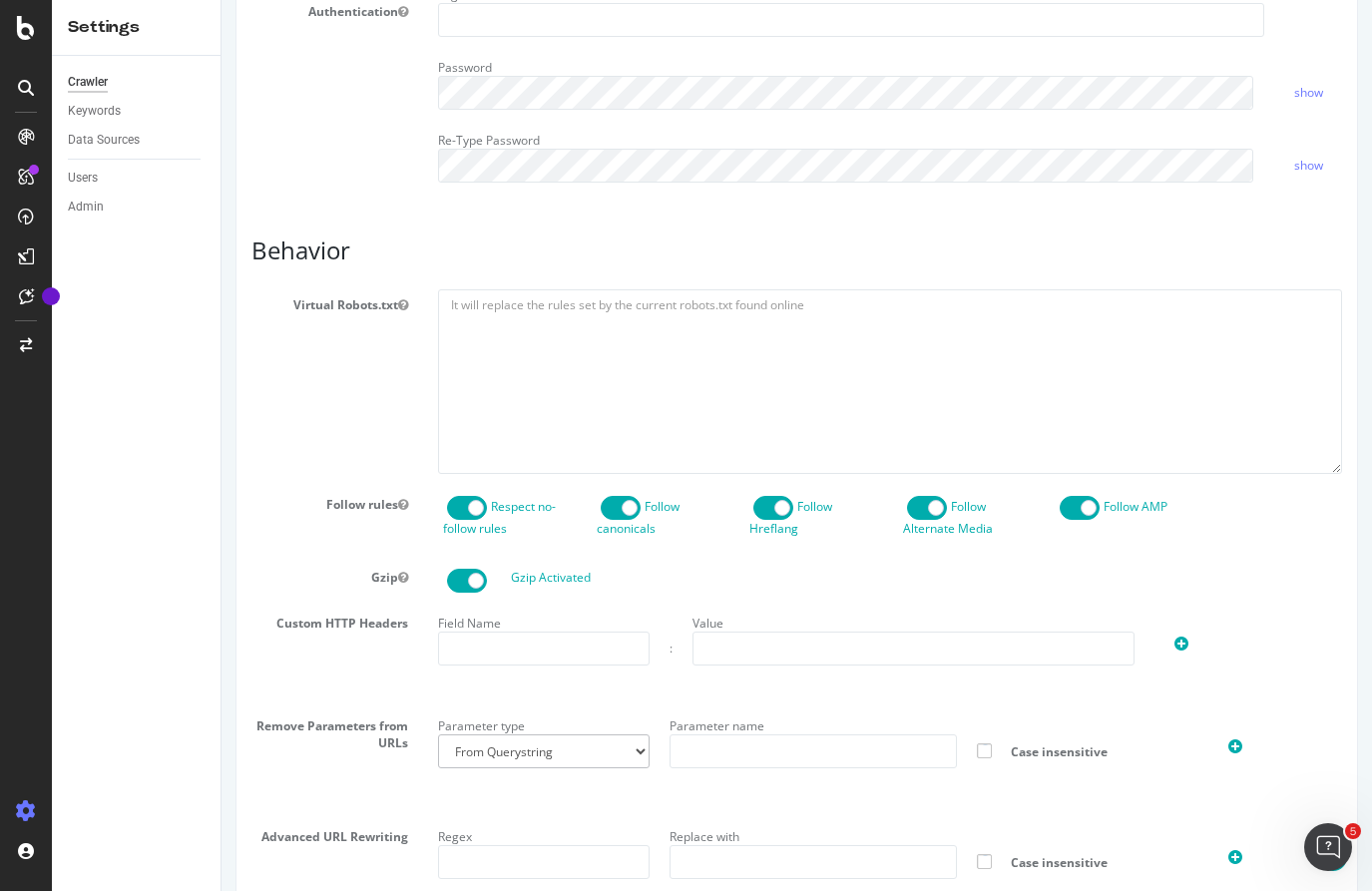 scroll, scrollTop: 888, scrollLeft: 0, axis: vertical 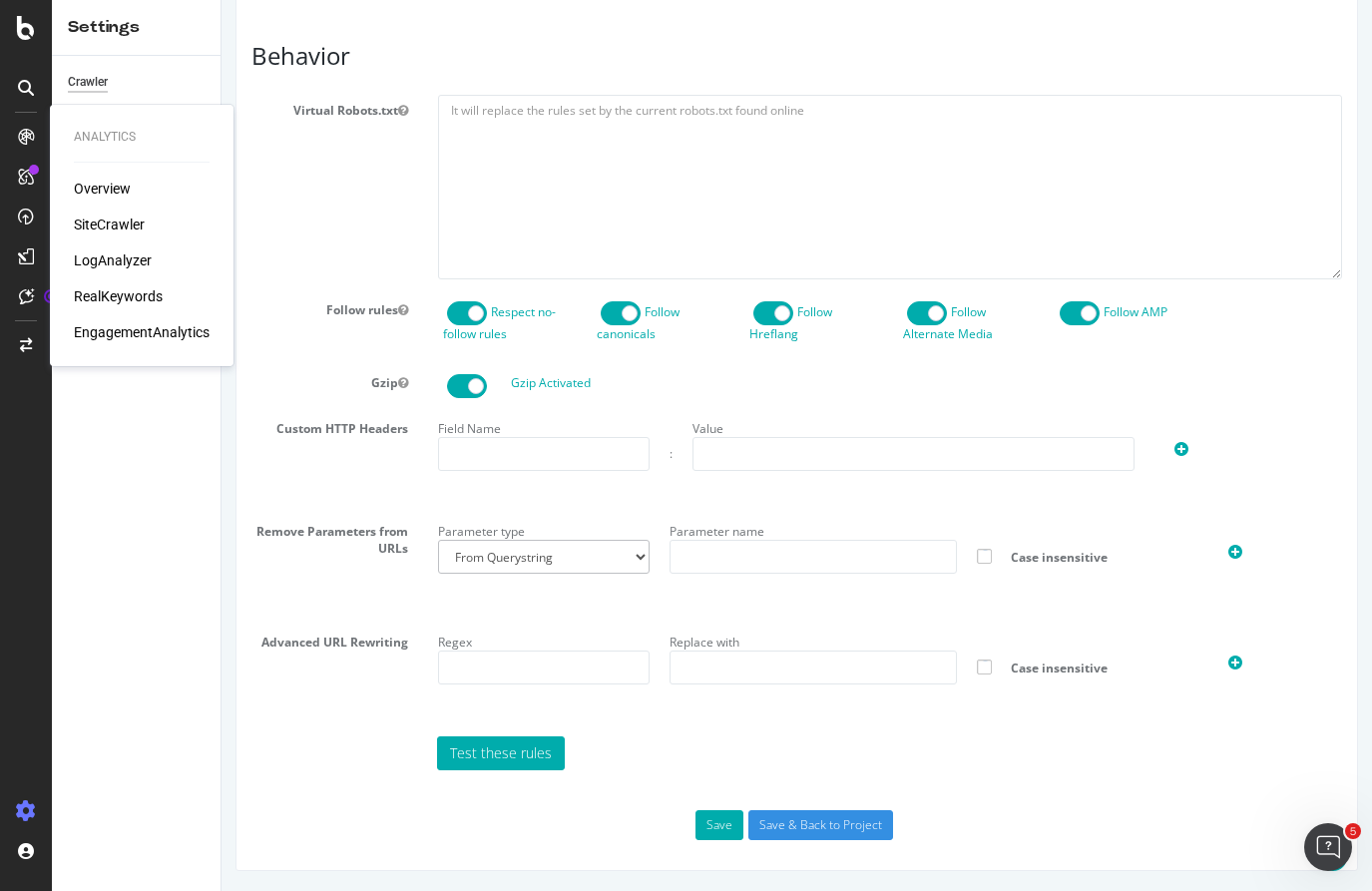 click on "Overview SiteCrawler LogAnalyzer RealKeywords EngagementAnalytics" at bounding box center (142, 260) 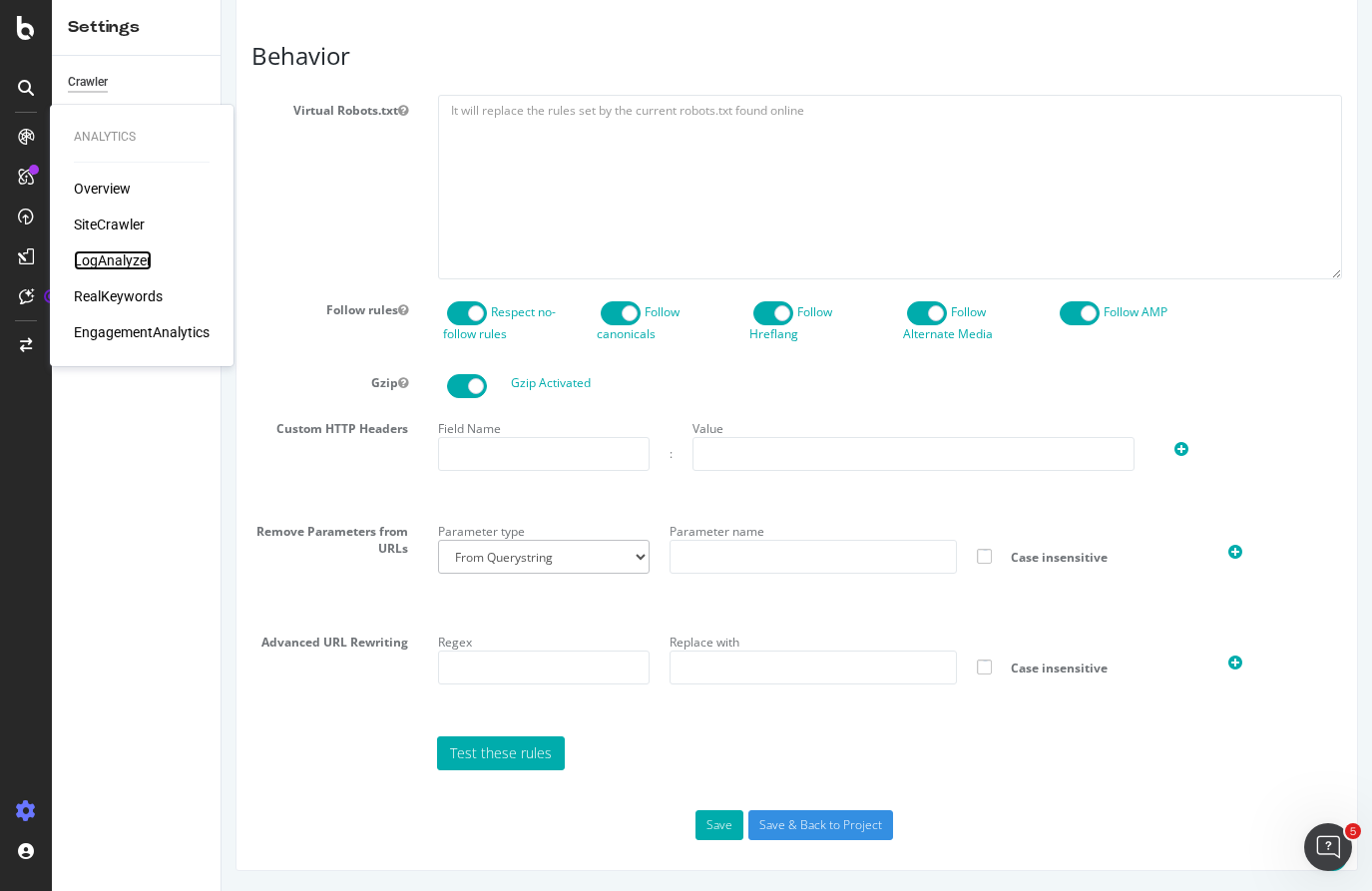 click on "LogAnalyzer" at bounding box center (113, 260) 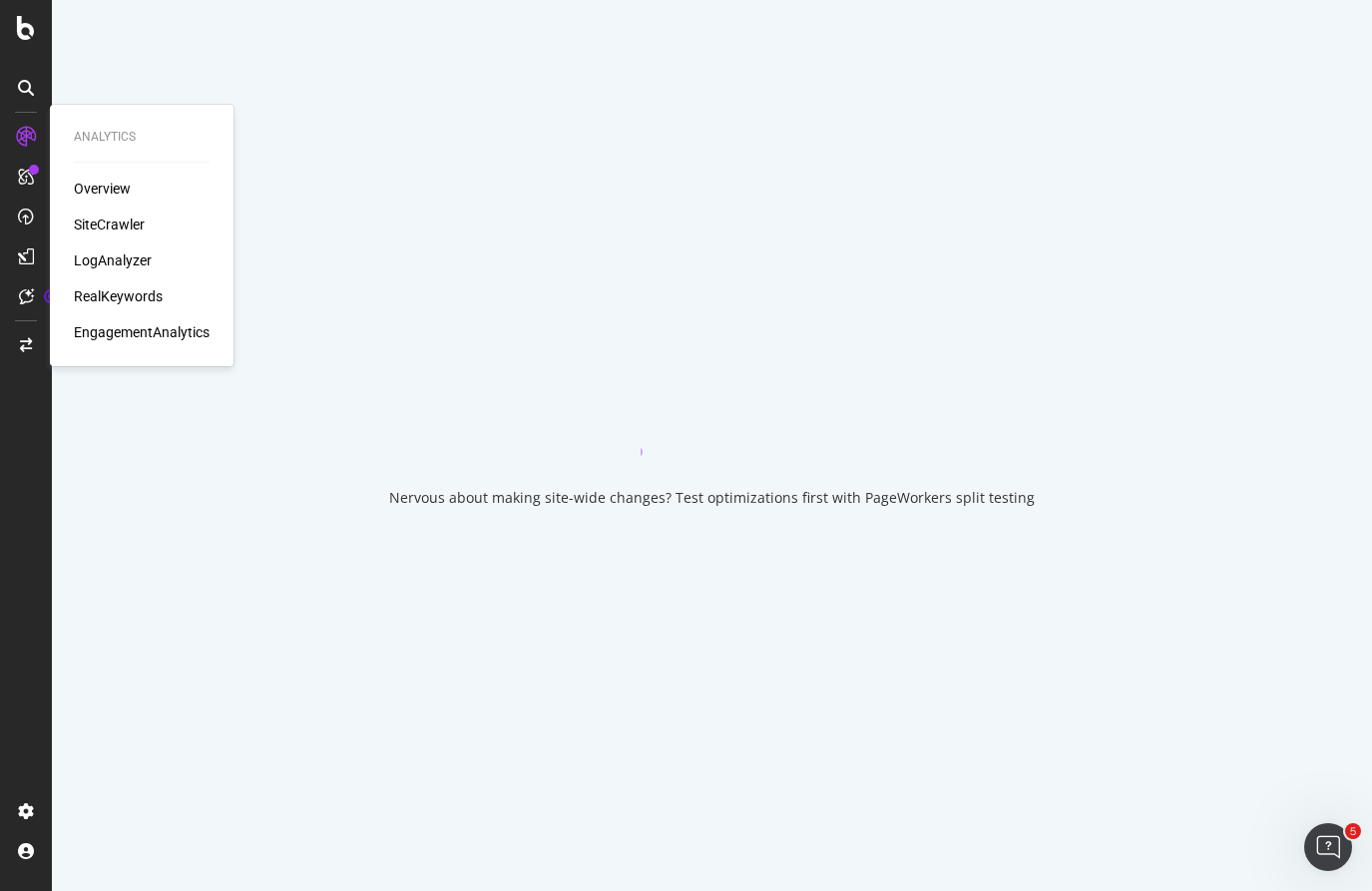 scroll, scrollTop: 0, scrollLeft: 0, axis: both 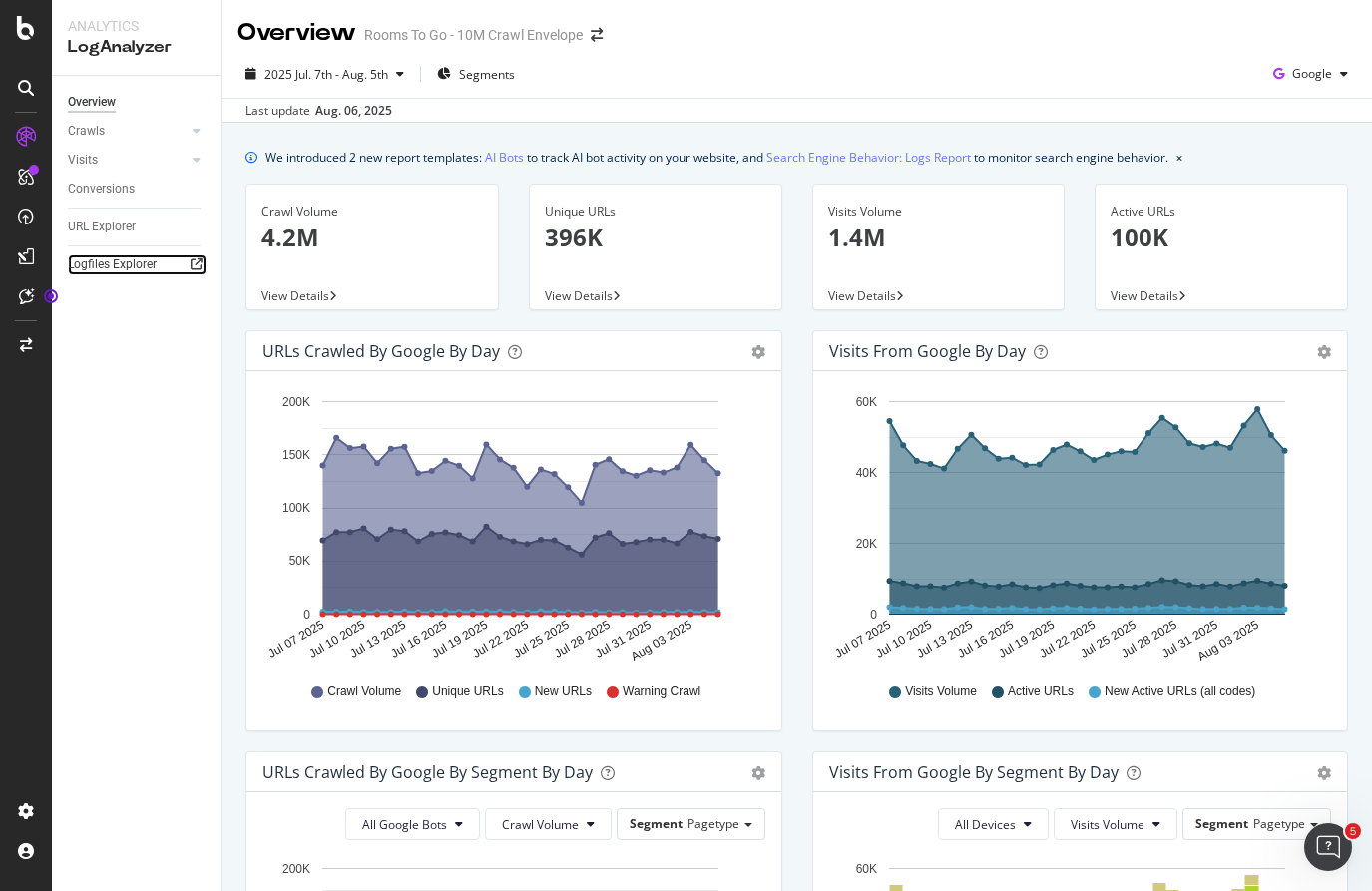 click on "Logfiles Explorer" at bounding box center [137, 264] 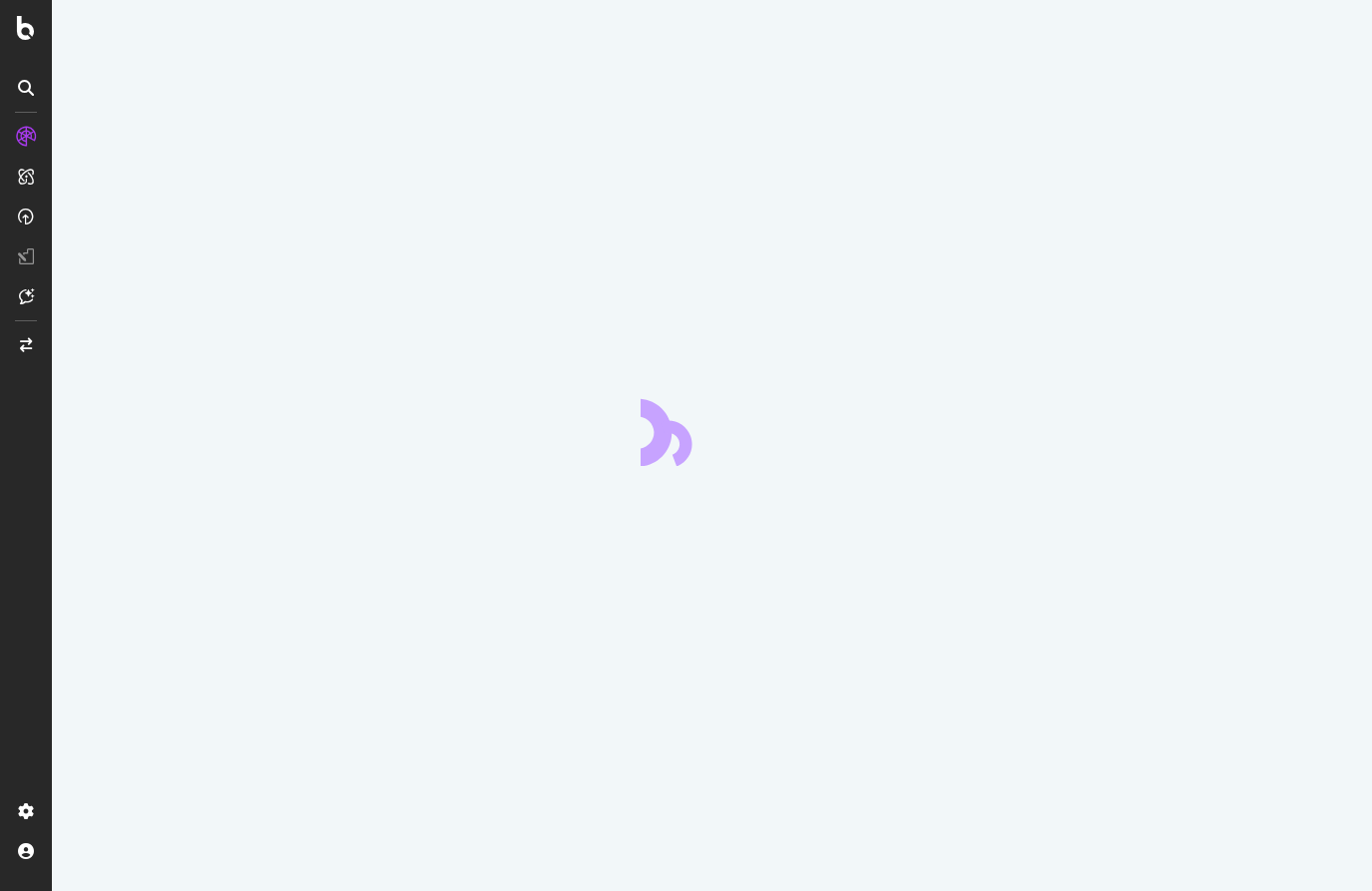 scroll, scrollTop: 0, scrollLeft: 0, axis: both 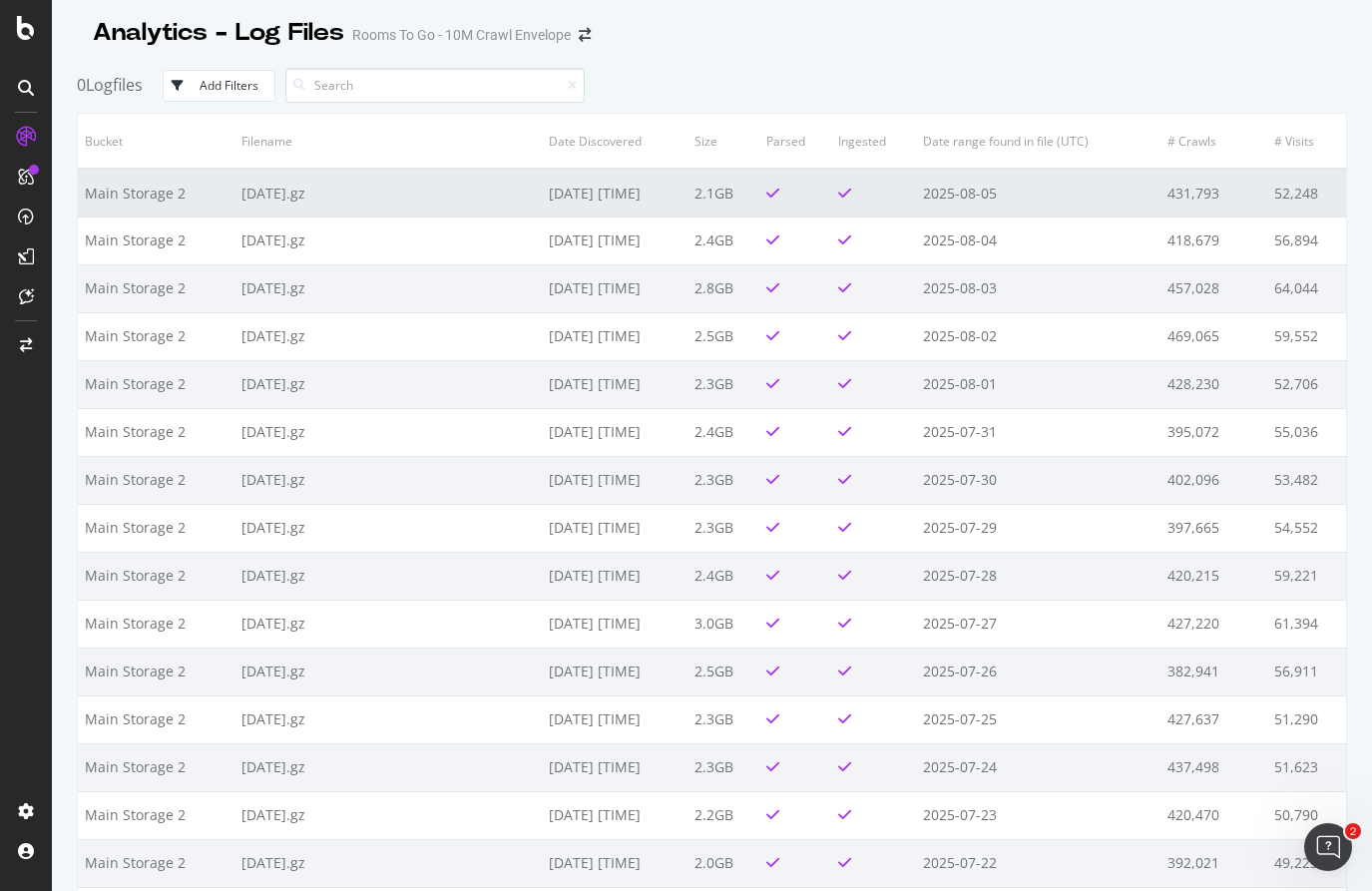 click on "ELD6MR603OV6R.[DATE].gz" at bounding box center [388, 193] 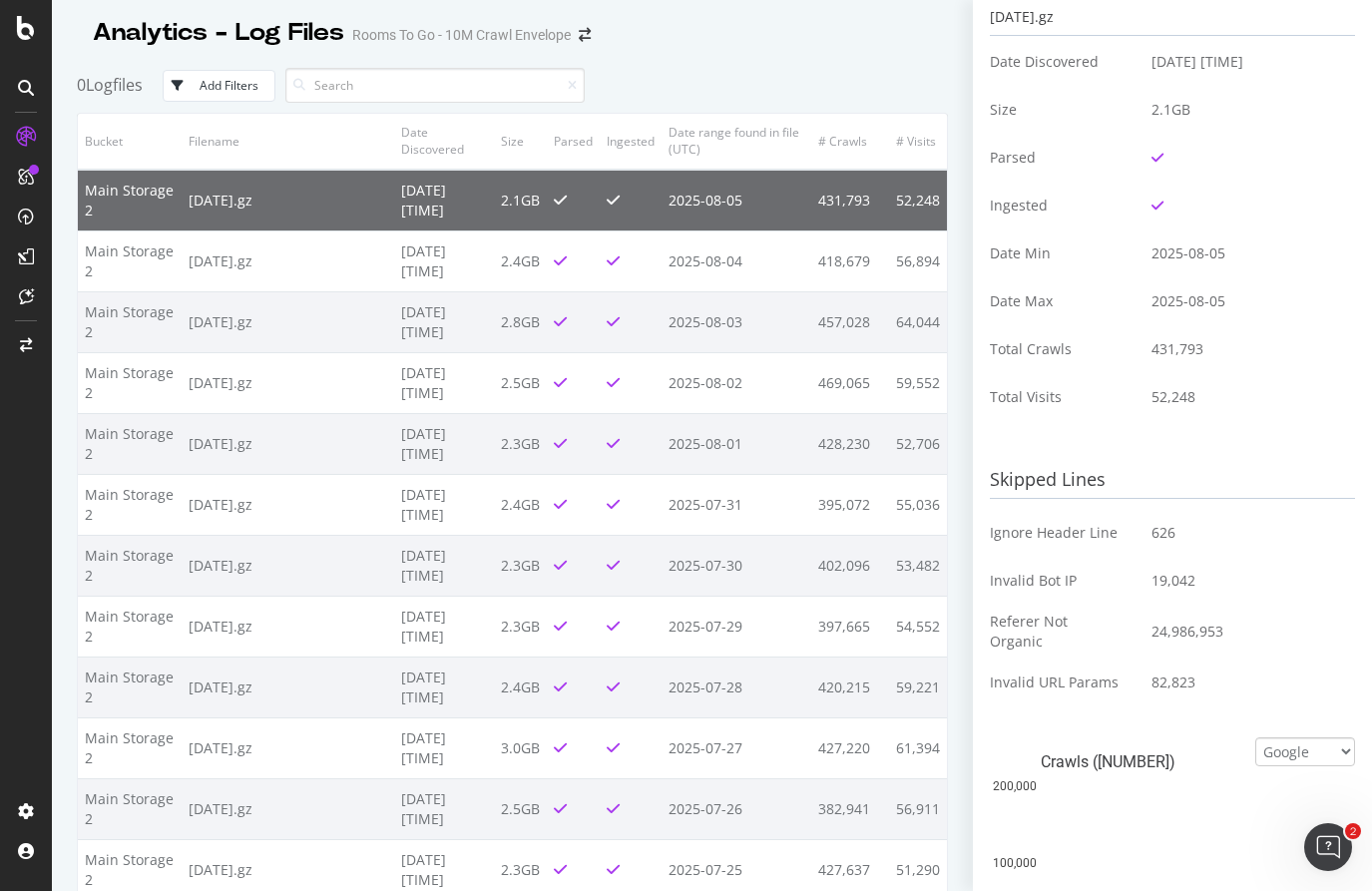 scroll, scrollTop: 0, scrollLeft: 0, axis: both 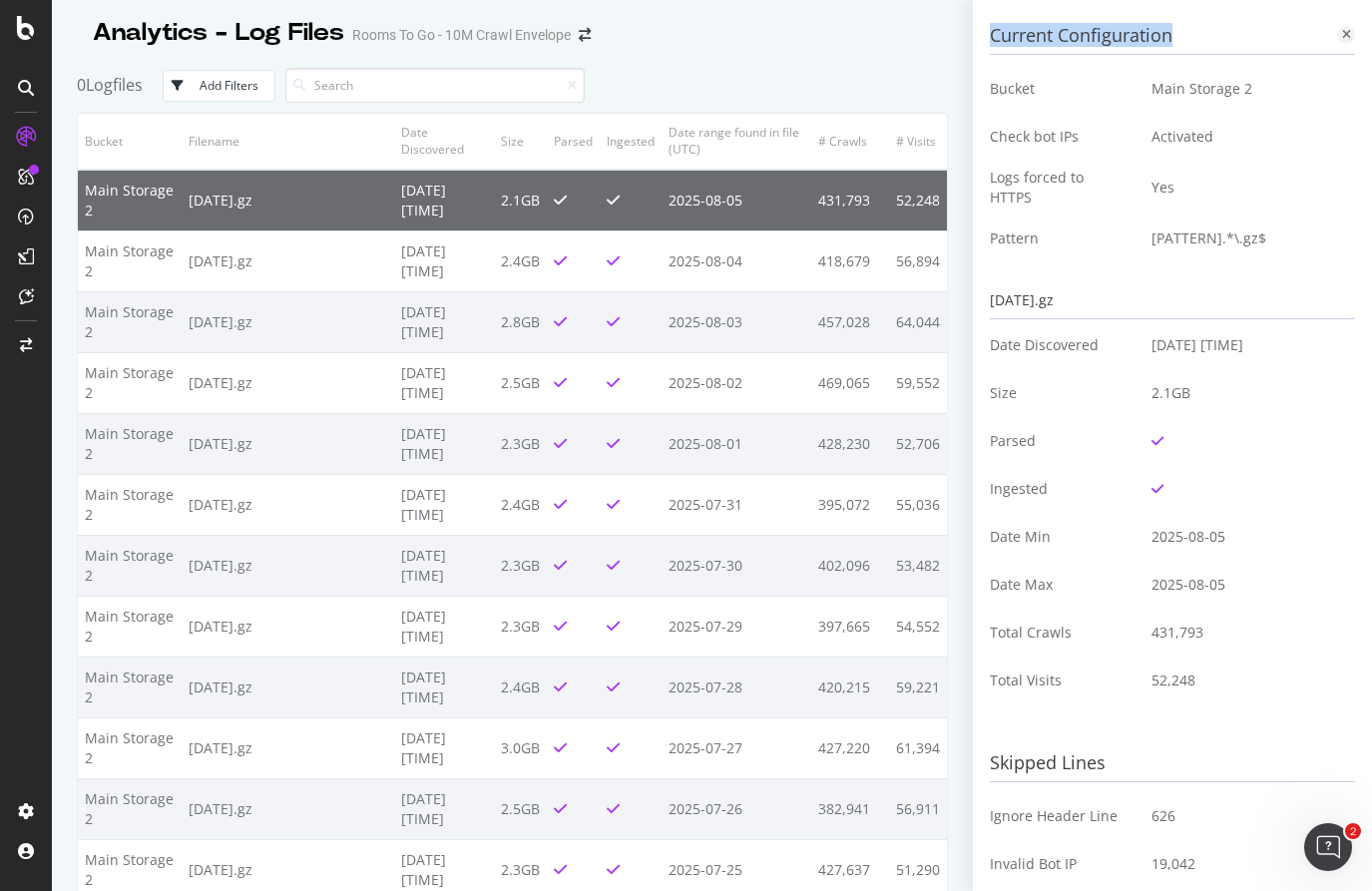 click on "Current Configuration Bucket Main Storage 2 Check bot IPs Activated Logs forced to HTTPS Yes Pattern ELD6MR603OV6R.*\.gz$ ELD6MR603OV6R.2025-08-05.gz Date Discovered 2025-08-06 07:19:56 Size 2.1GB Parsed Ingested Date Min 2025-08-05 Date Max 2025-08-05 Total Crawls 431,793 Total Visits 52,248 Skipped Lines Ignore Header Line 626 Invalid Bot IP 19,042 Referer Not Organic 24,986,953 Invalid URL Params 82,823 Google Bing OpenAI Other AI Bots Crawls (190,232) 2025-08-05 0 100,000 200,000 Date Google Desktop Google AdsBot Desktop Google Smartphone Google AdsBot Mobile Google Other Google Storebot Google Images 2025-08-05 80,995 33,860 66,328 6,123 2,029 807 90 Crawls (190,232) Google Desktop Google Smartphone Google AdsBot Desktop more Visits (50,120) 2025-08-05 0 20,000 40,000 60,000 Date visits 2025-08-05 50,120 Visits (50,120) visits" at bounding box center (1172, 837) 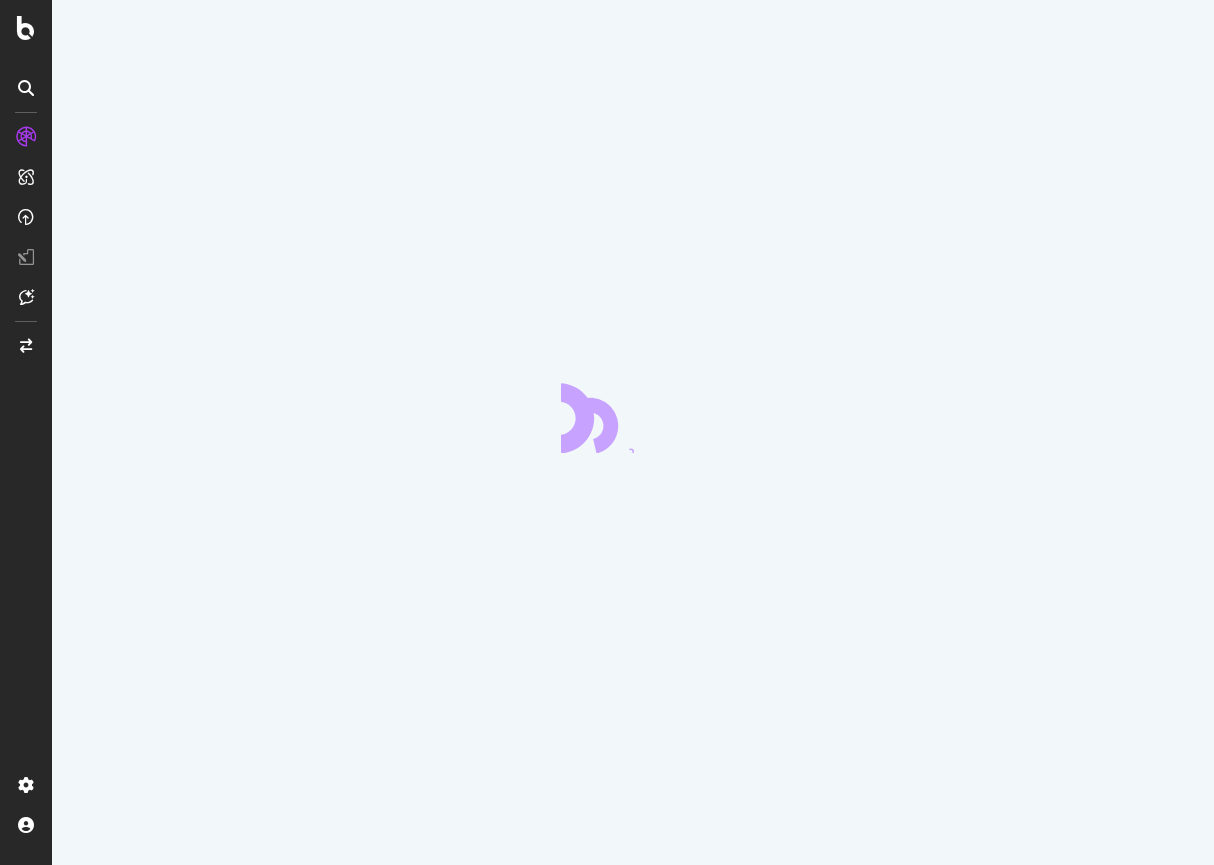 scroll, scrollTop: 0, scrollLeft: 0, axis: both 